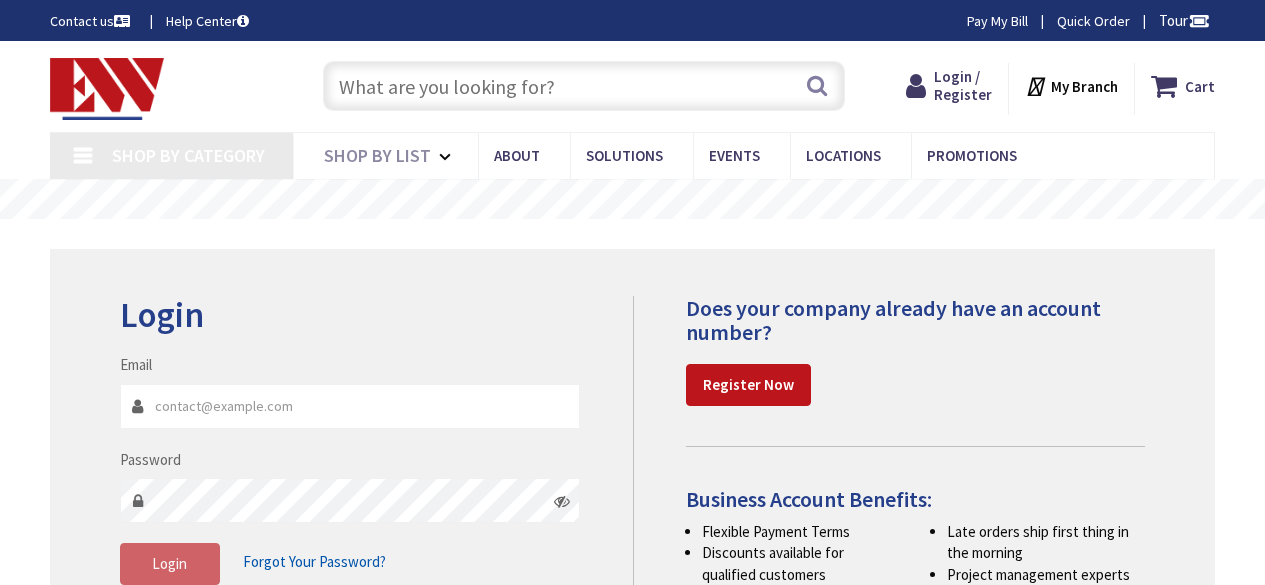 scroll, scrollTop: 0, scrollLeft: 0, axis: both 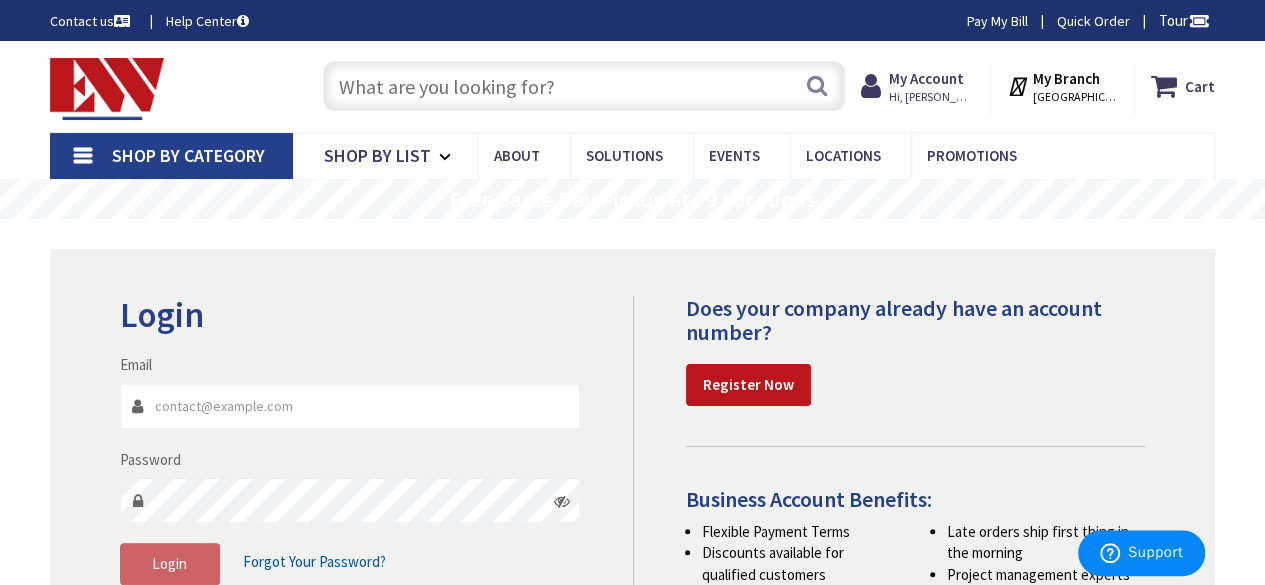 click at bounding box center (584, 86) 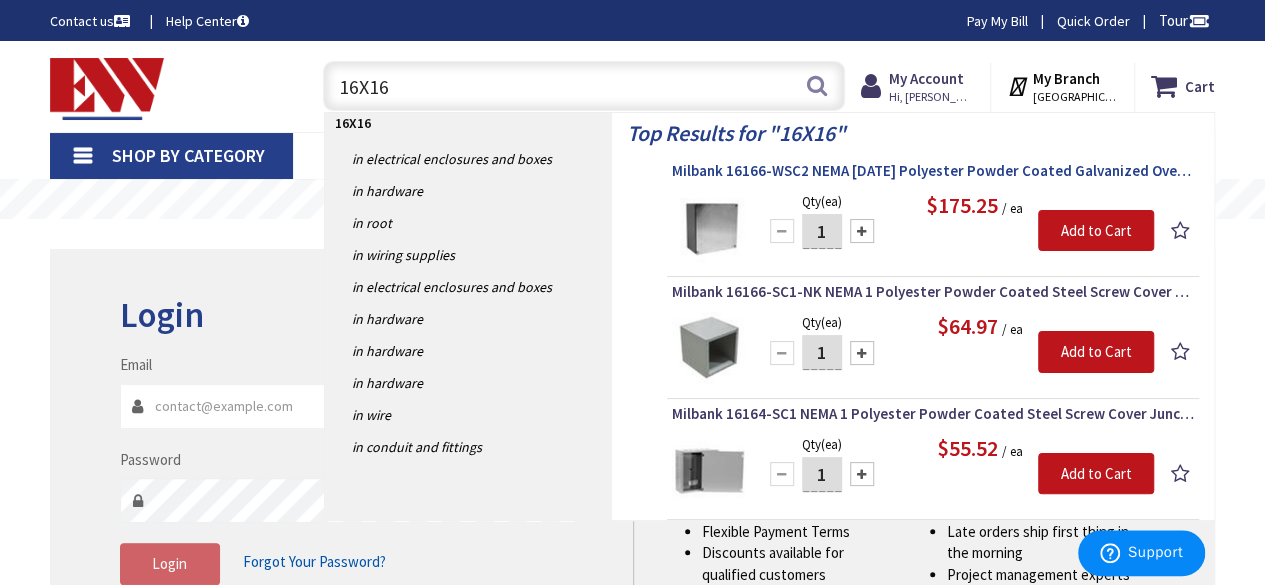 type on "16X16" 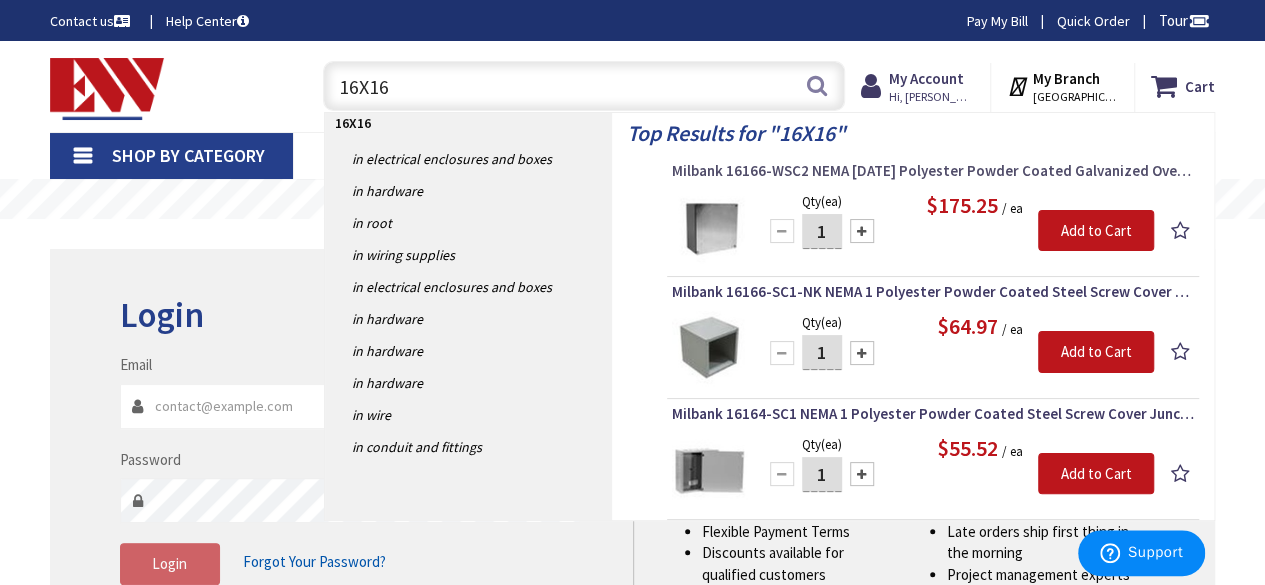 click on "Milbank 16166-WSC2 NEMA [DATE] Polyester Powder Coated Galvanized Over Phosphatized Steel Gasketed Screw Cover Junction Box 16-Inch x 16-Inch x 6-Inch ANSI 61 Gray CNSP" at bounding box center [933, 171] 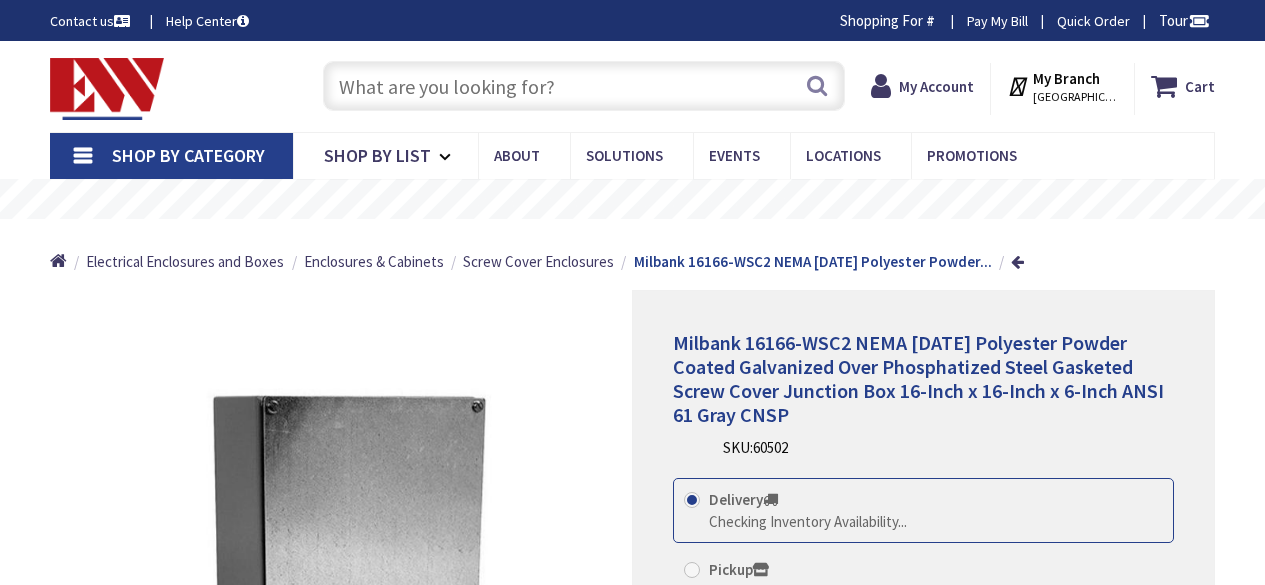 scroll, scrollTop: 0, scrollLeft: 0, axis: both 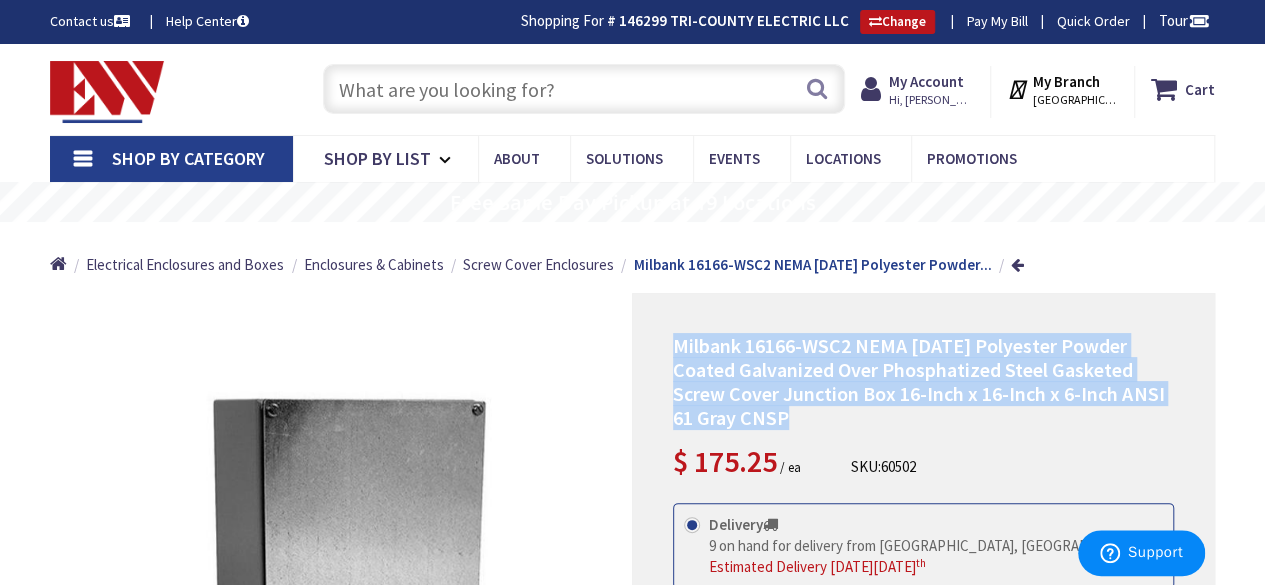 drag, startPoint x: 791, startPoint y: 413, endPoint x: 662, endPoint y: 345, distance: 145.82524 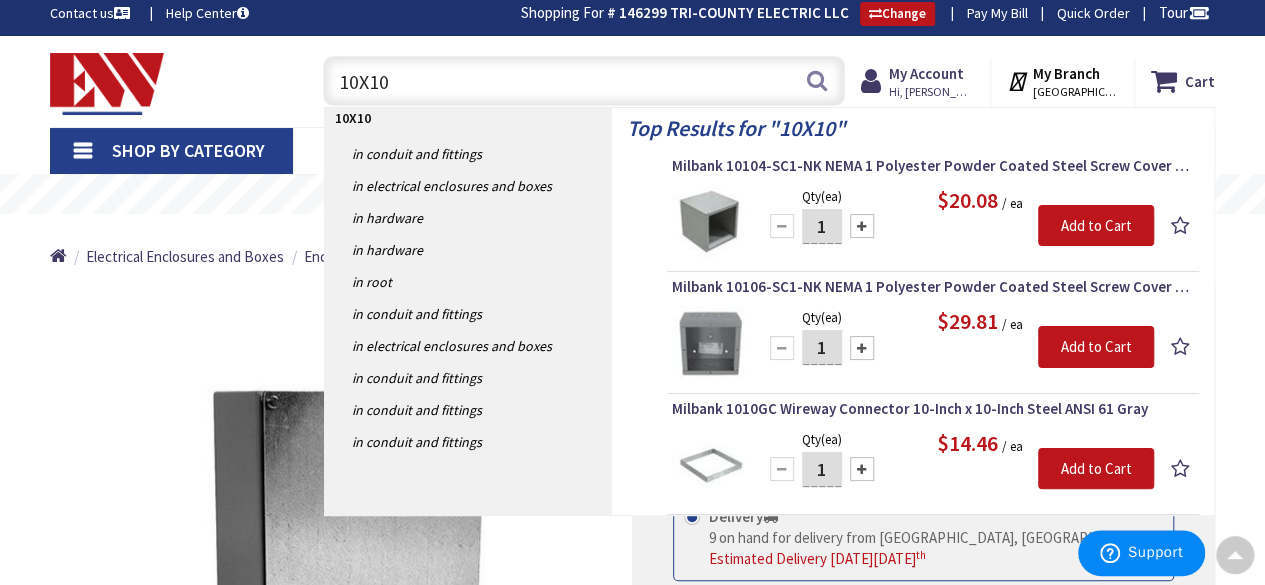 scroll, scrollTop: 0, scrollLeft: 0, axis: both 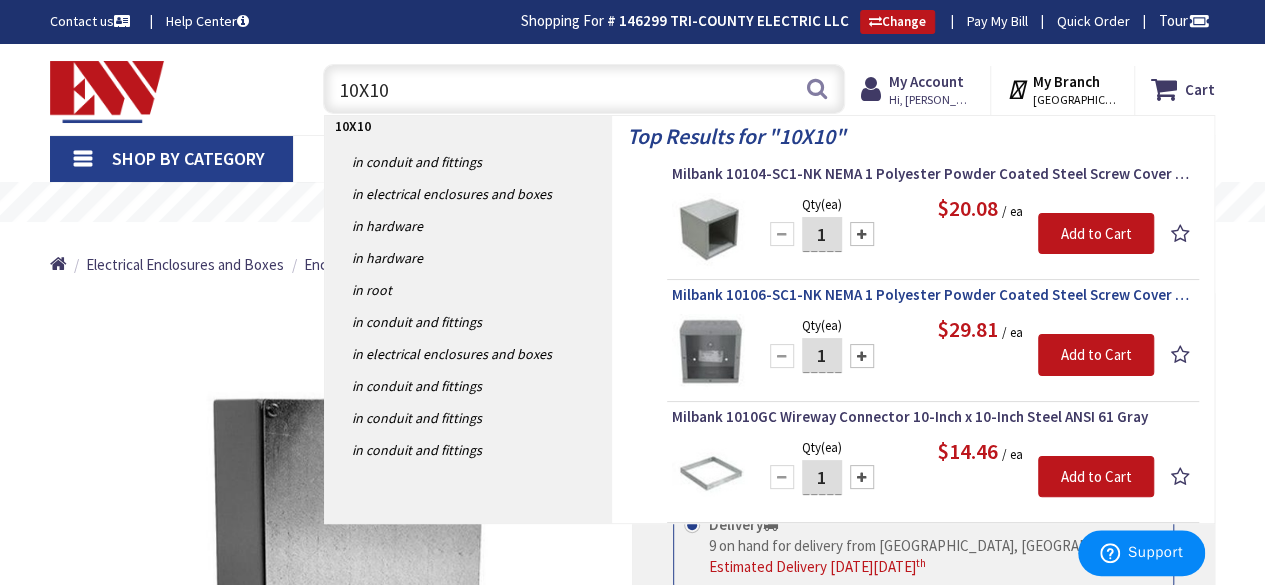 type on "10X10" 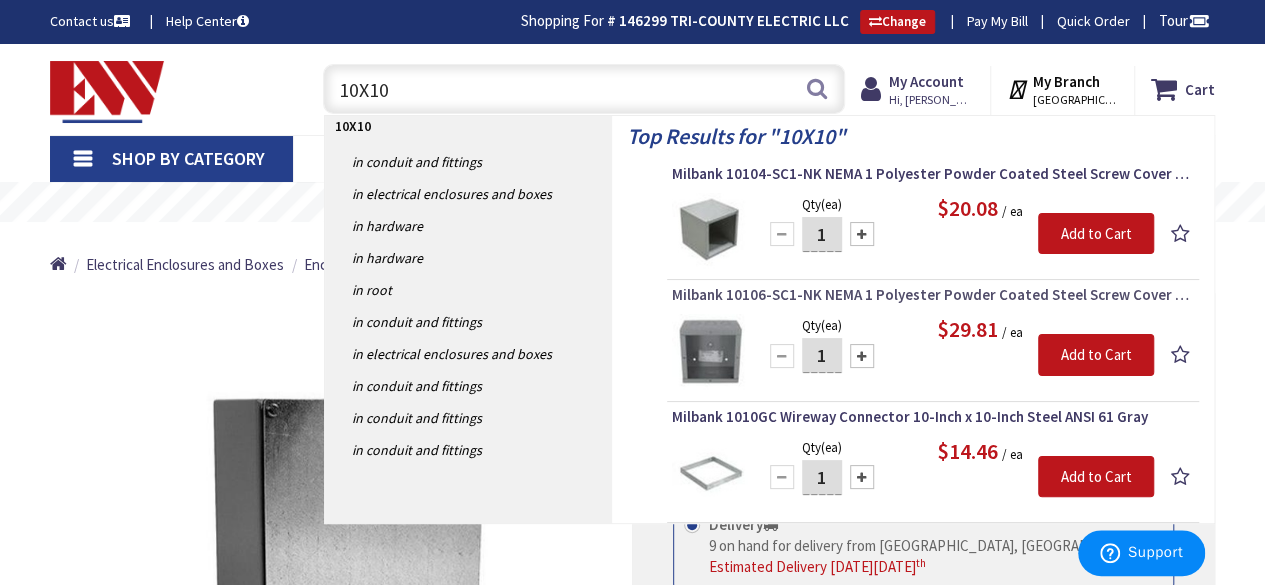 click on "Milbank 10106-SC1-NK NEMA 1 Polyester Powder Coated Steel Screw Cover Junction Box Without Knockout 10-Inch x 10-Inch x 6-Inch ANSI 61 Gray" at bounding box center (933, 295) 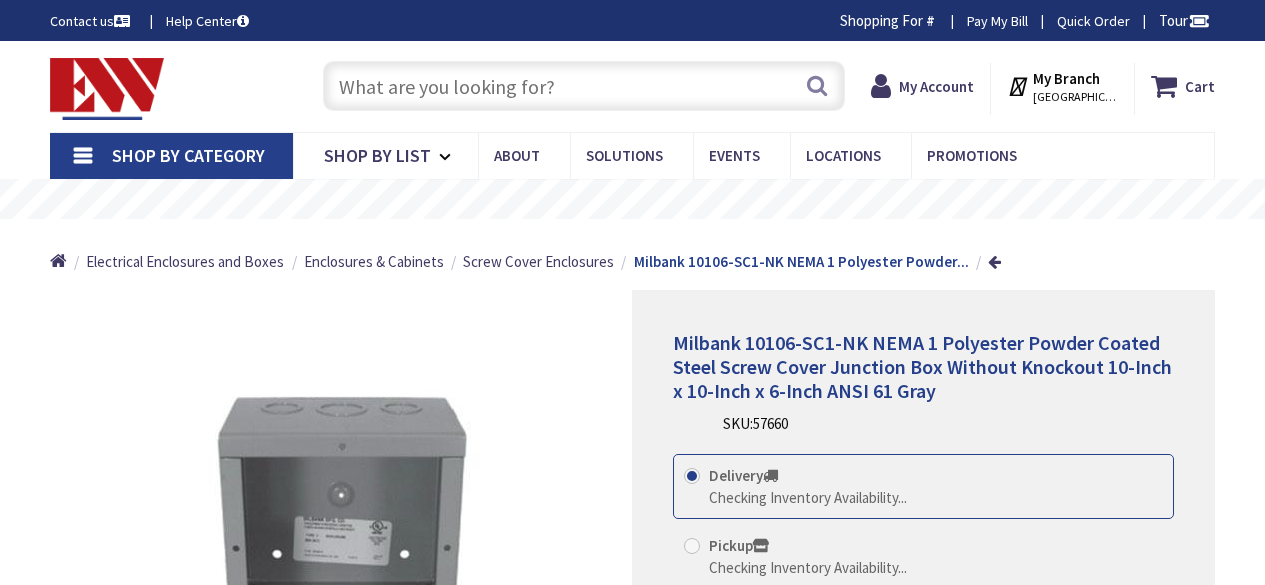 scroll, scrollTop: 0, scrollLeft: 0, axis: both 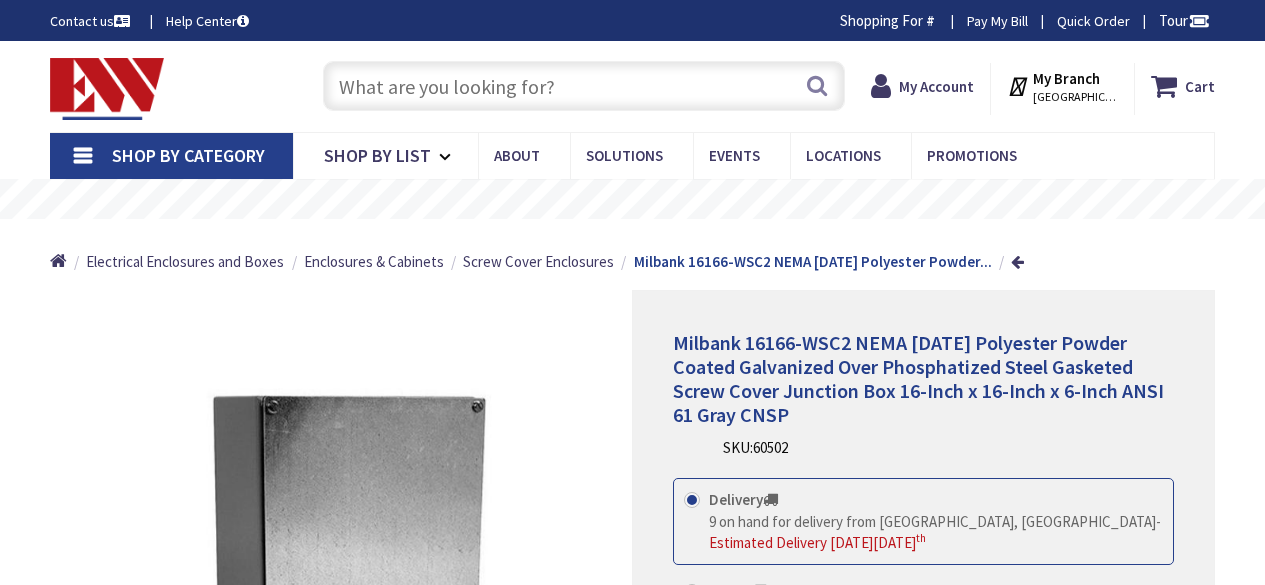click at bounding box center (584, 86) 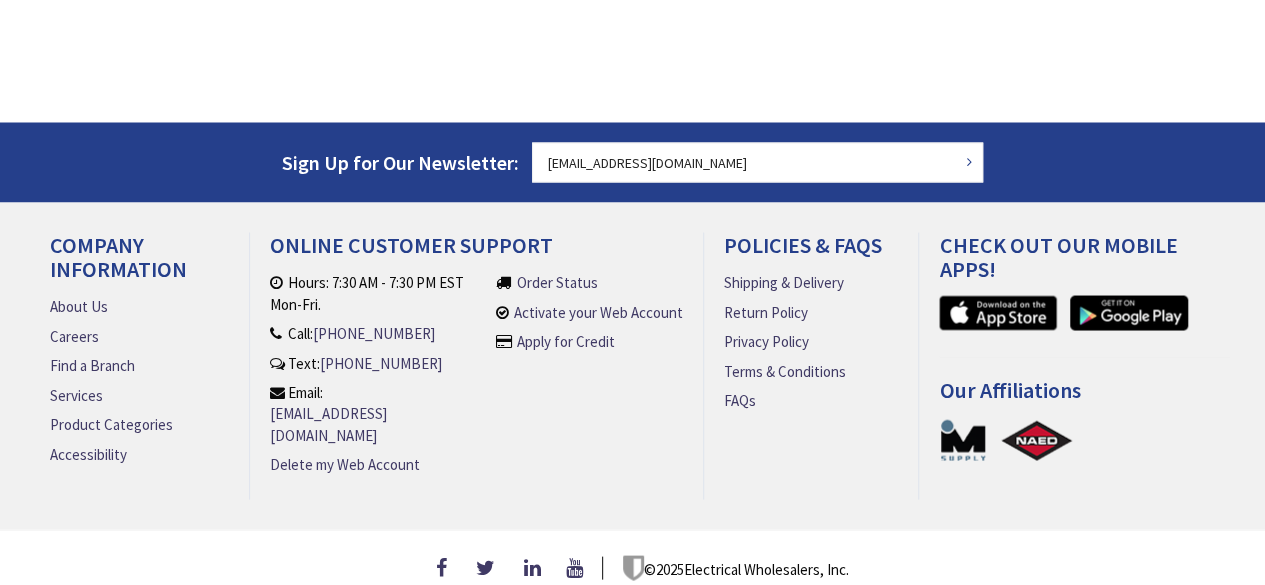 scroll, scrollTop: 0, scrollLeft: 0, axis: both 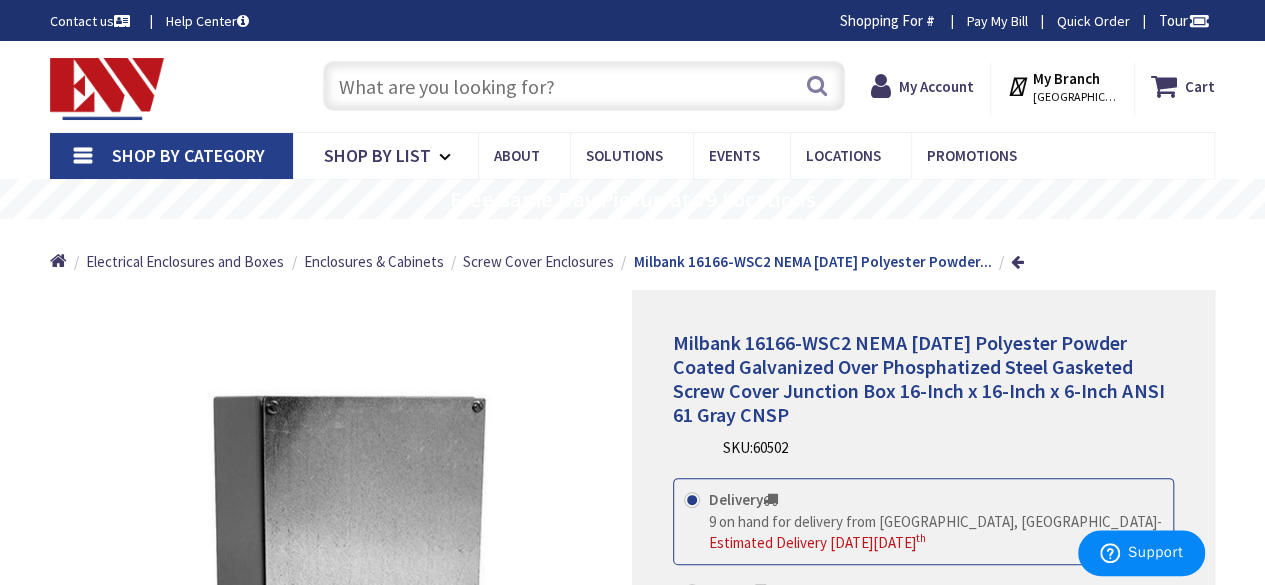 click at bounding box center (584, 86) 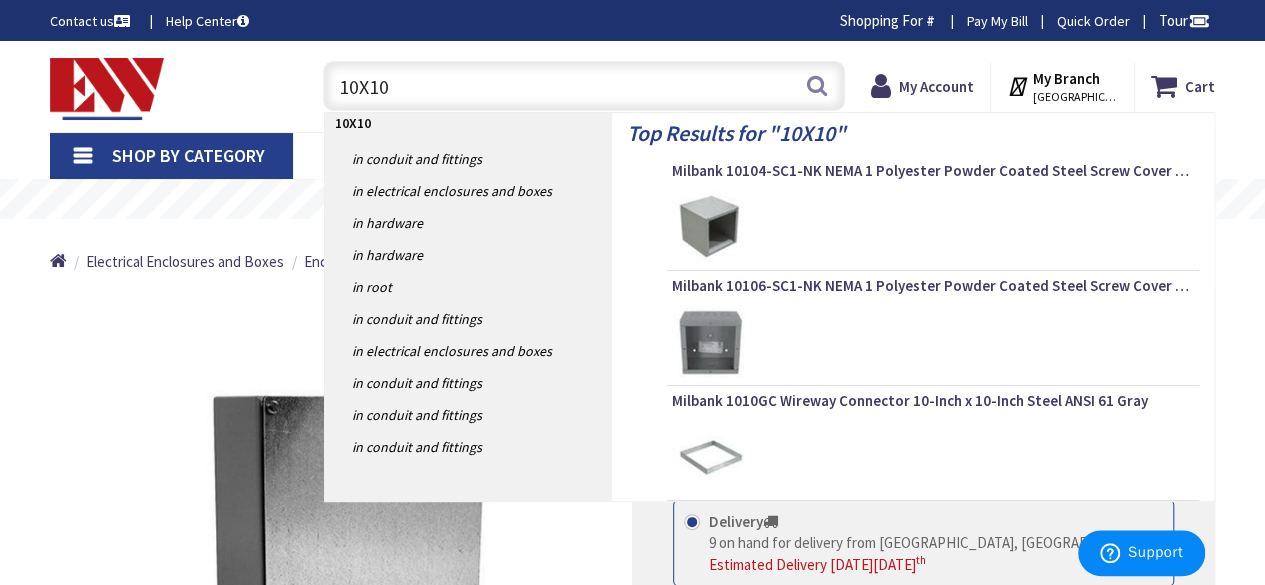 type on "10X10" 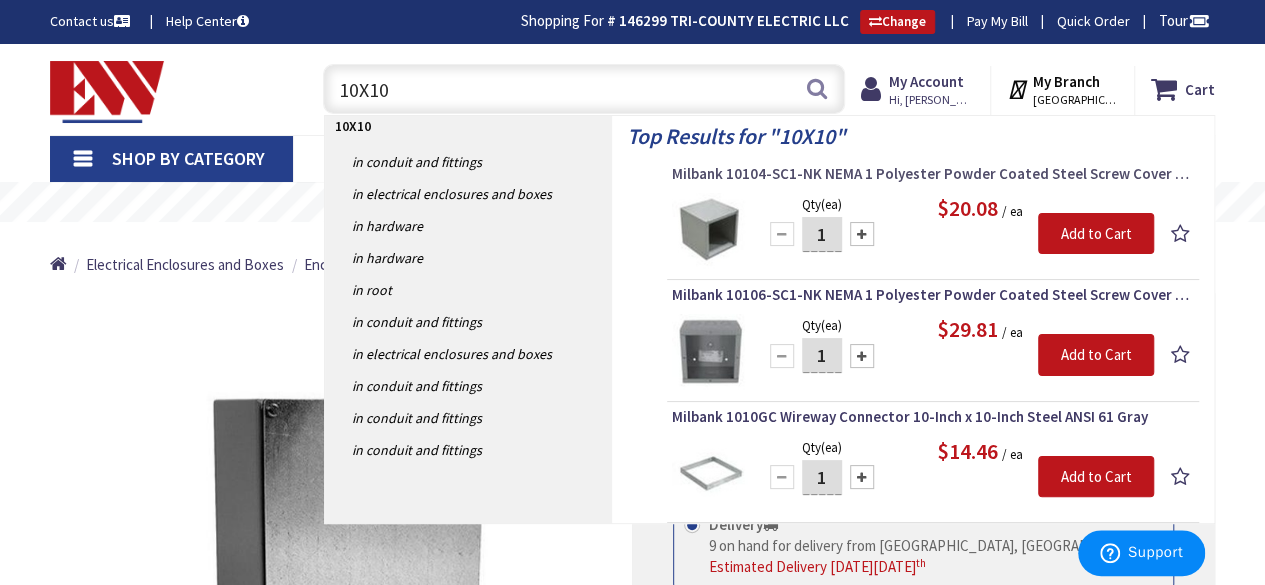 click on "Milbank 10104-SC1-NK NEMA 1 Polyester Powder Coated Steel Screw Cover Junction Box Without Knockout 10-Inch x 10-Inch x 4-Inch ANSI 61 Gray" at bounding box center [933, 174] 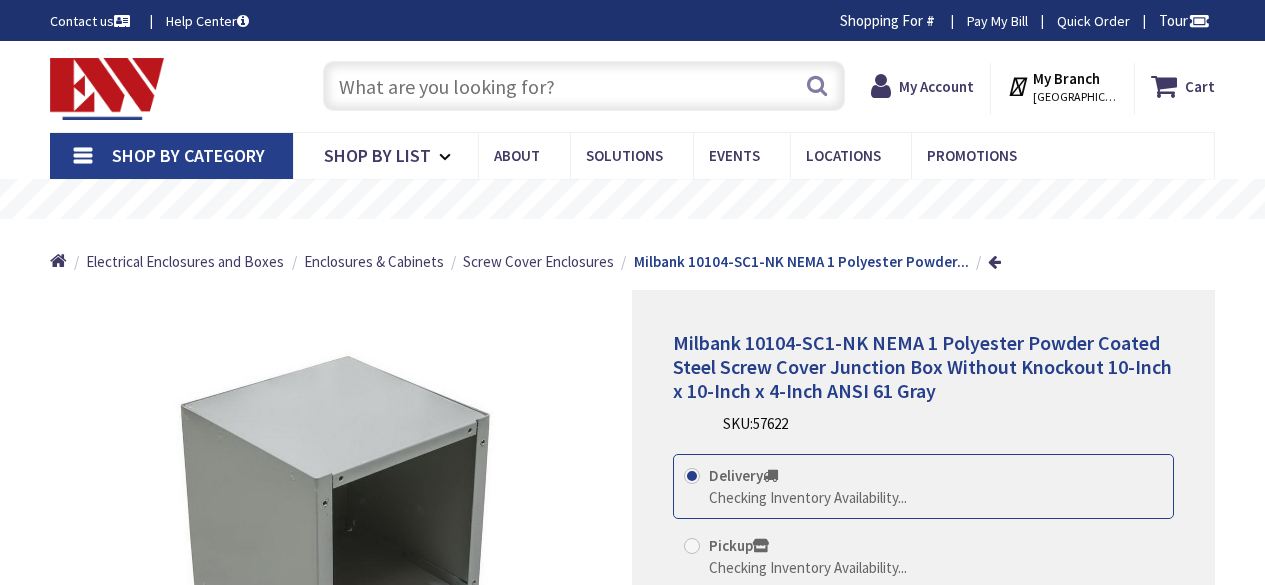 scroll, scrollTop: 0, scrollLeft: 0, axis: both 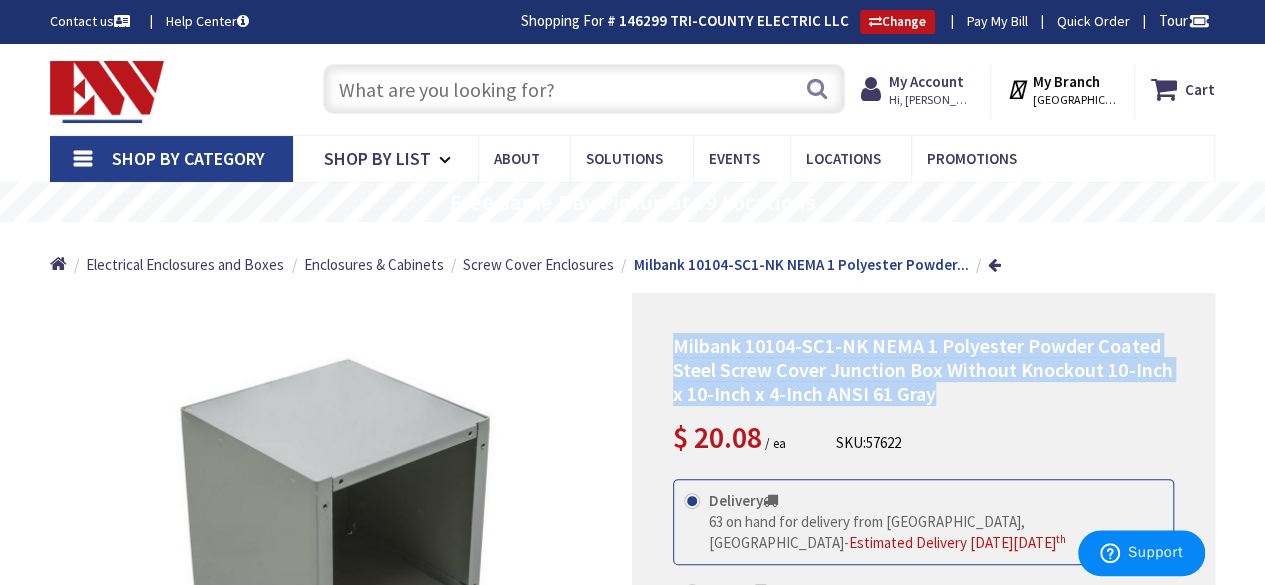 drag, startPoint x: 942, startPoint y: 394, endPoint x: 680, endPoint y: 344, distance: 266.72833 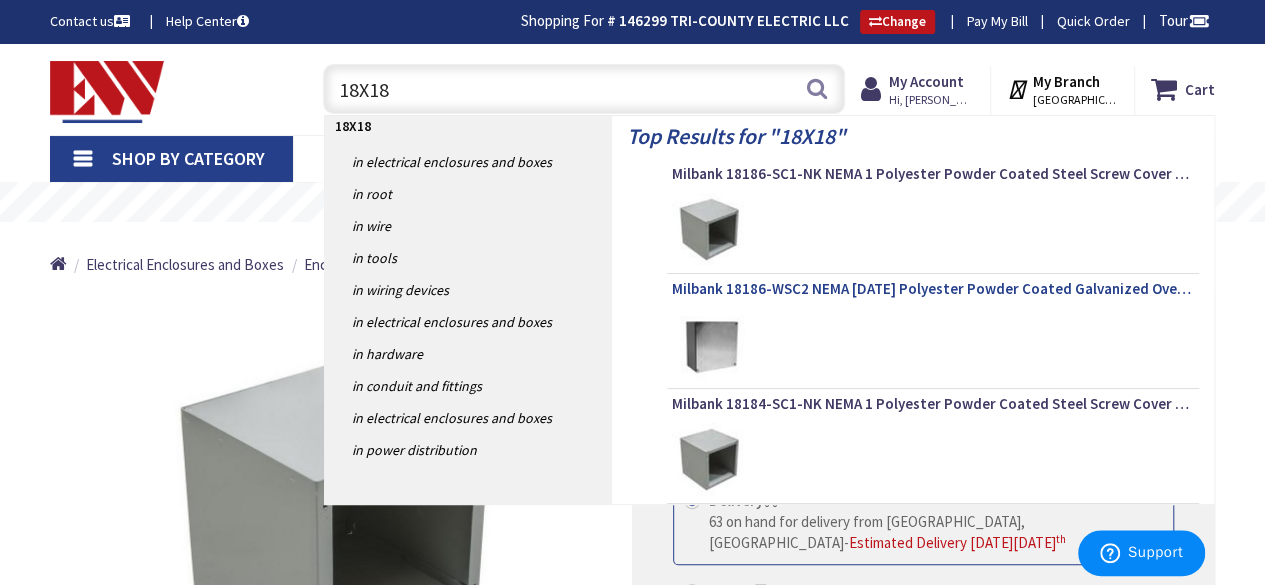 type on "18X18" 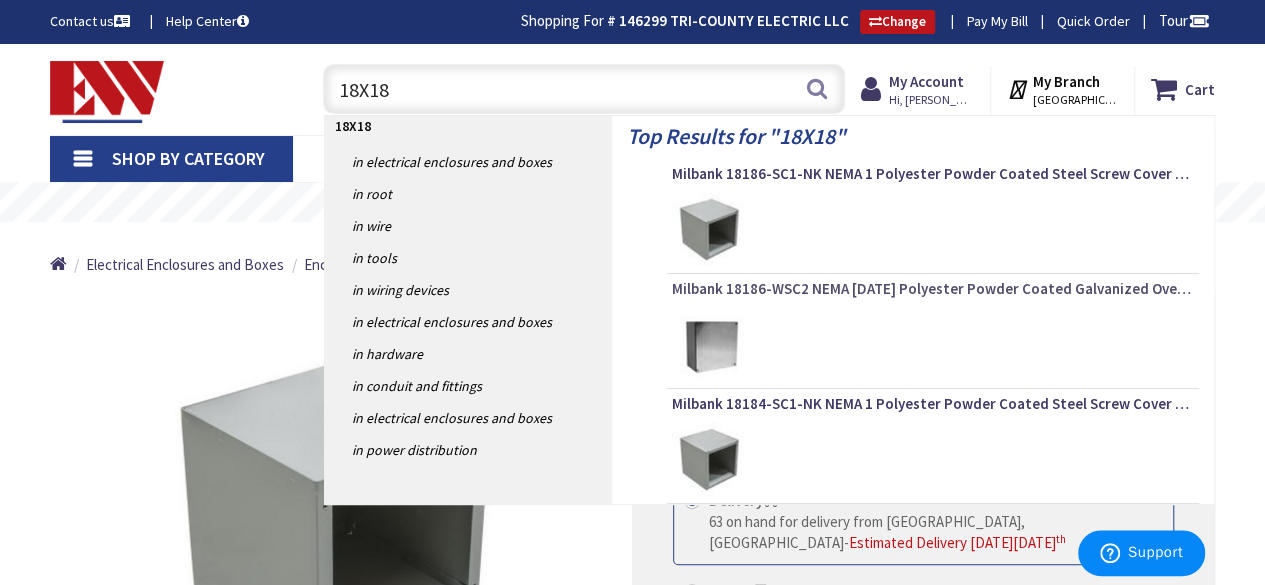 click on "Milbank 18186-WSC2 NEMA 1/3/12 Polyester Powder Coated Galvanized Over Phosphatized Steel Gasketed Screw Cover Junction Box 18-Inch x 18-Inch x 6-Inch ANSI 61 Gray CNSP" at bounding box center [933, 289] 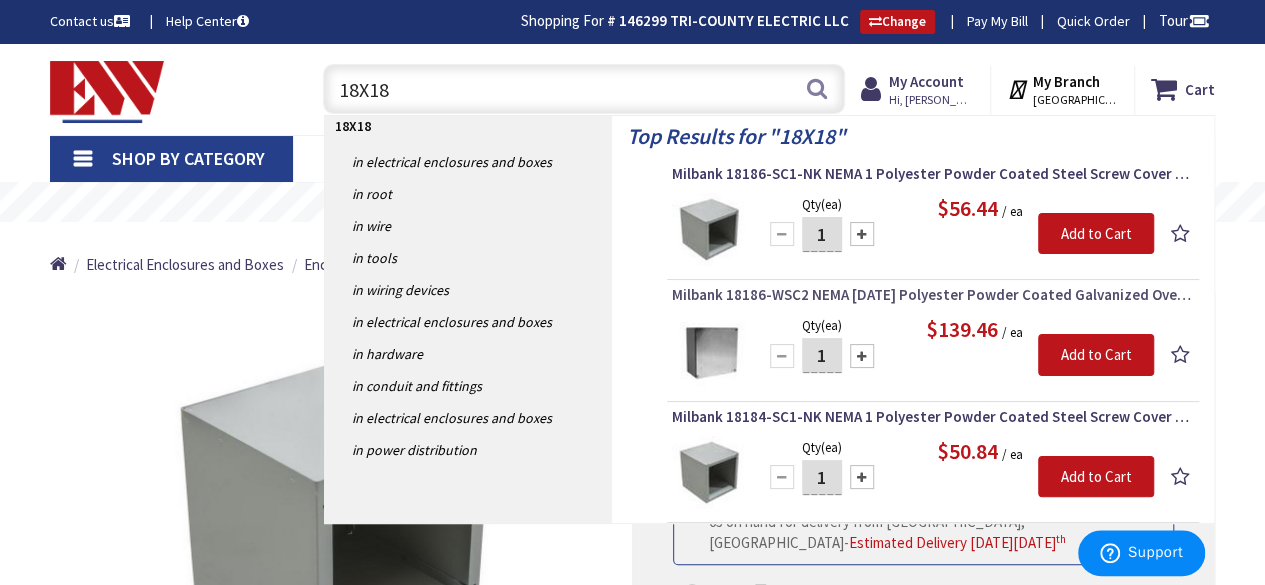 click on "Milbank 18186-WSC2 NEMA 1/3/12 Polyester Powder Coated Galvanized Over Phosphatized Steel Gasketed Screw Cover Junction Box 18-Inch x 18-Inch x 6-Inch ANSI 61 Gray CNSP" at bounding box center [933, 295] 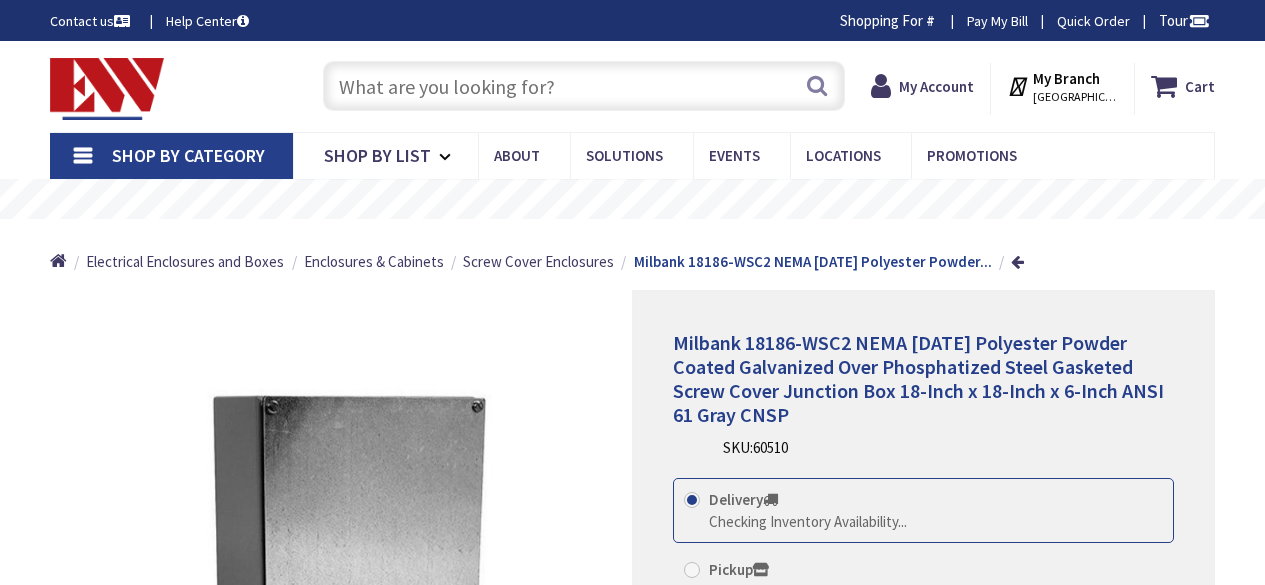 scroll, scrollTop: 0, scrollLeft: 0, axis: both 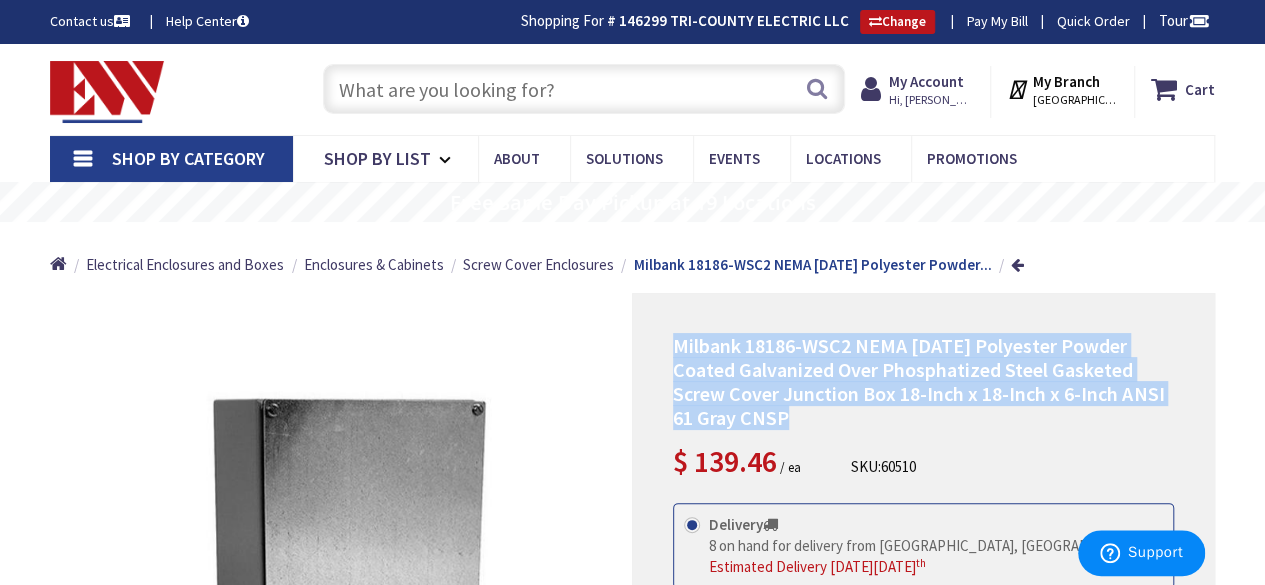 drag, startPoint x: 799, startPoint y: 422, endPoint x: 668, endPoint y: 339, distance: 155.08063 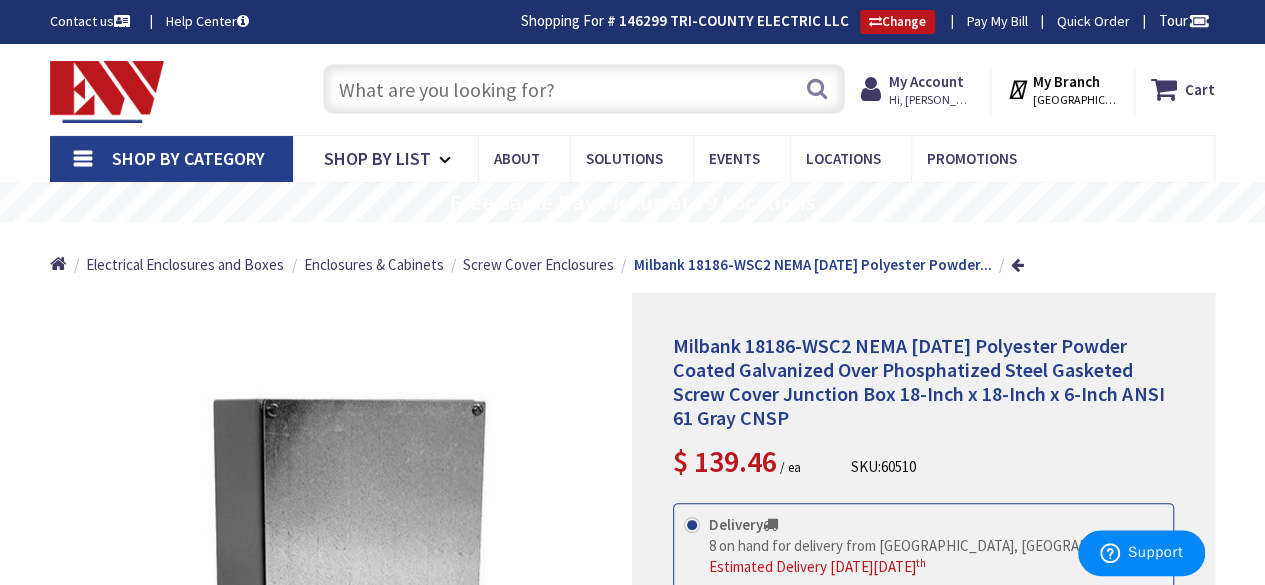 click at bounding box center [584, 89] 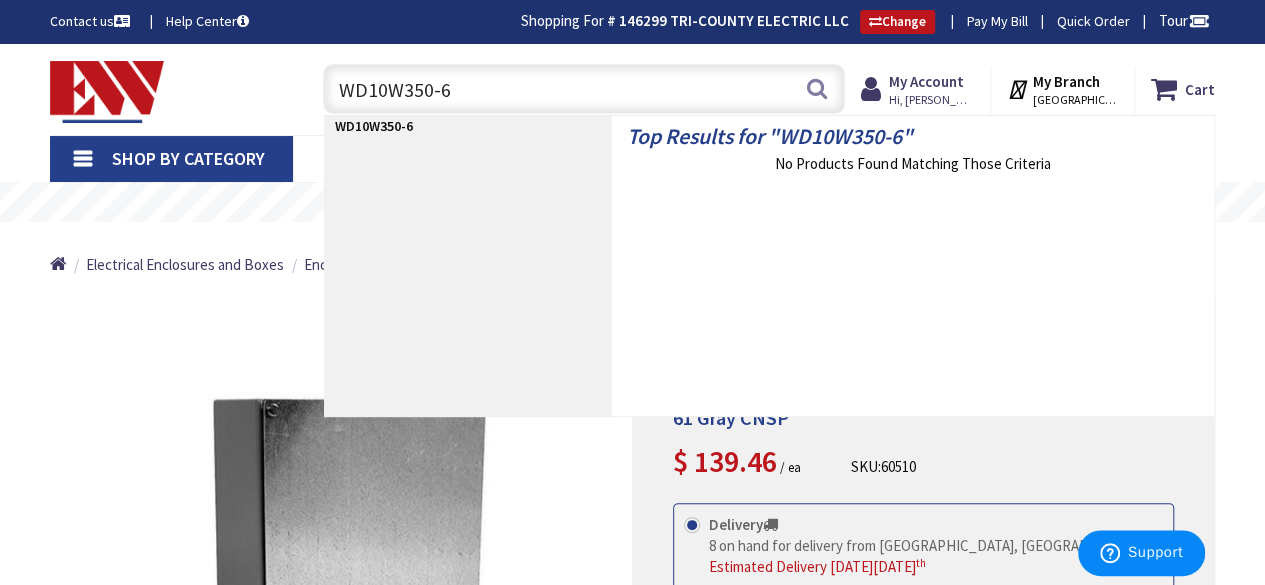 type on "WD10W350-60" 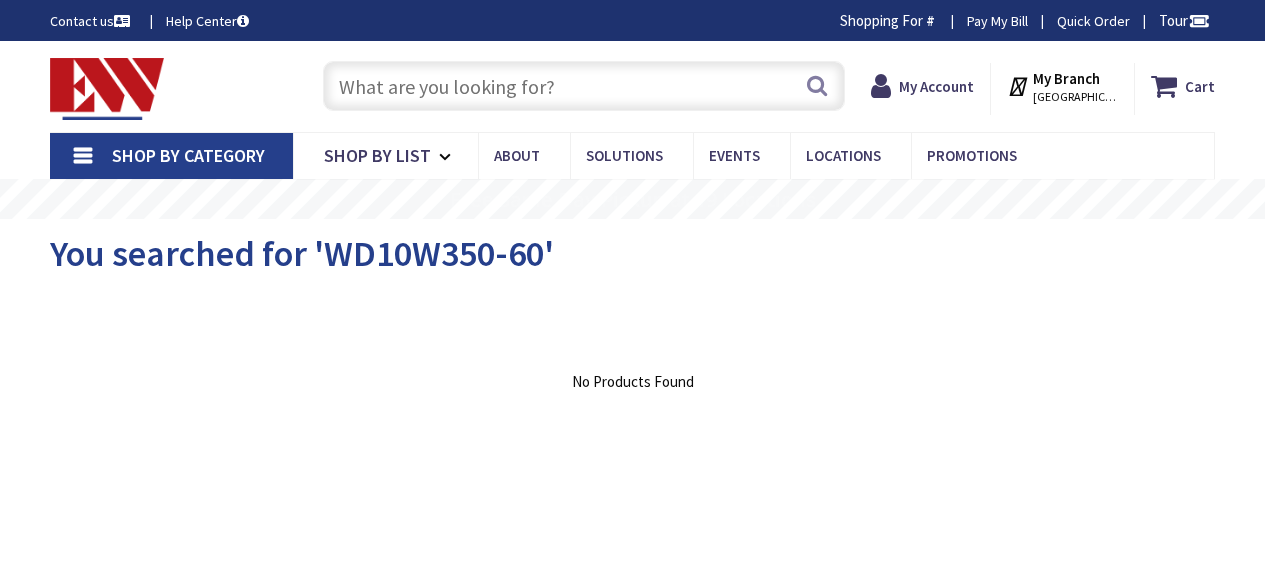 scroll, scrollTop: 0, scrollLeft: 0, axis: both 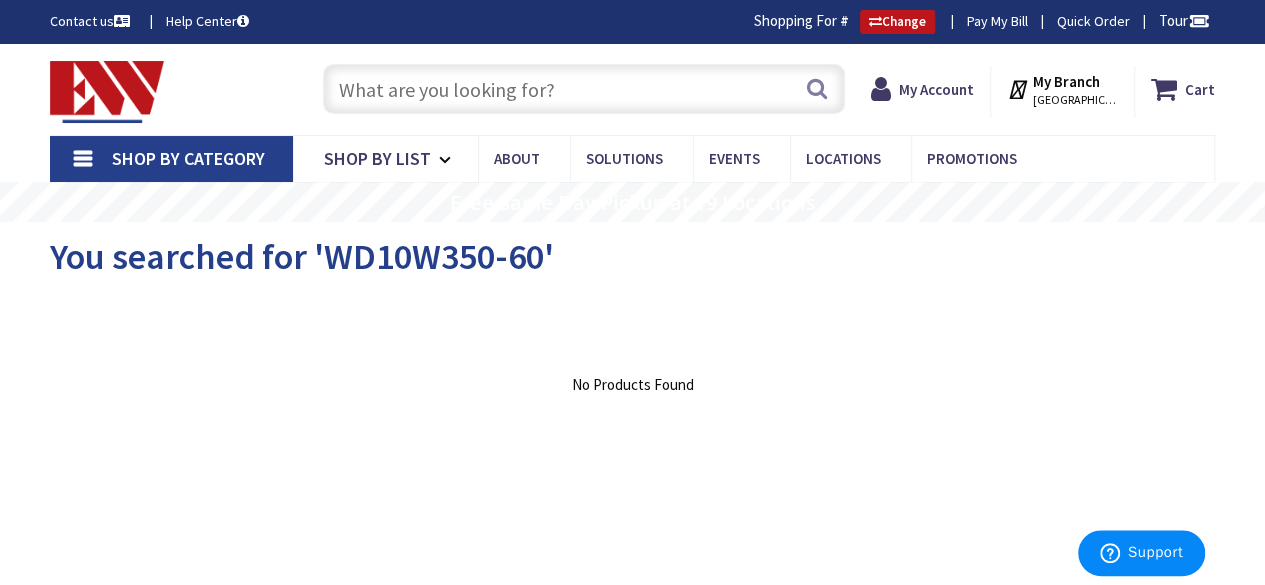 click at bounding box center (584, 89) 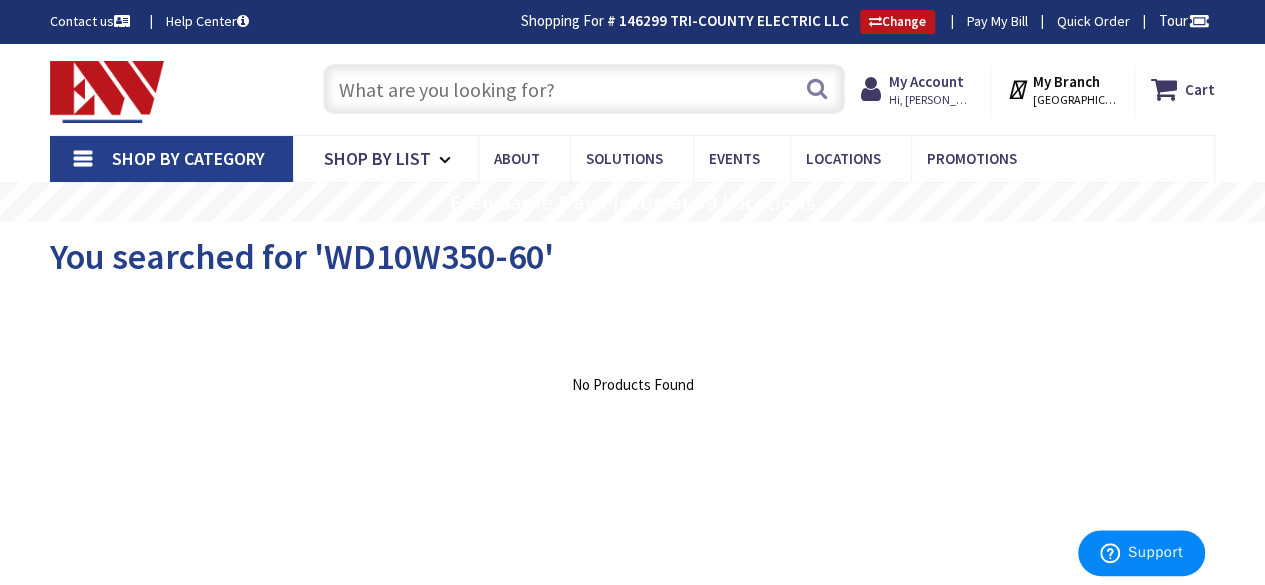 drag, startPoint x: 408, startPoint y: 85, endPoint x: 410, endPoint y: 95, distance: 10.198039 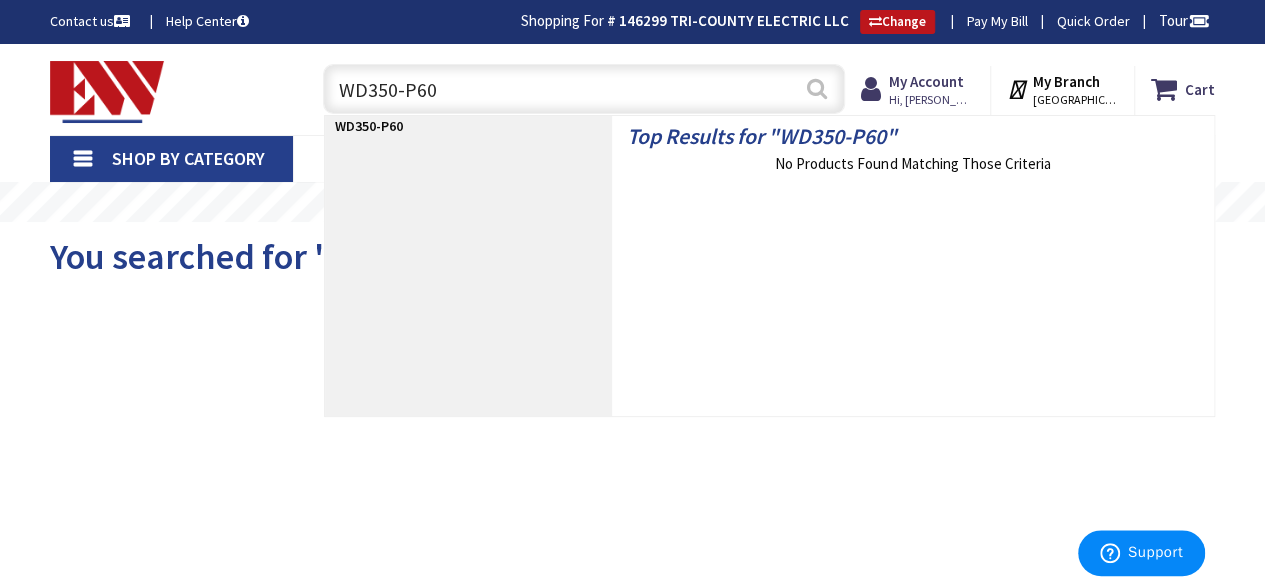 type on "WD350-P60" 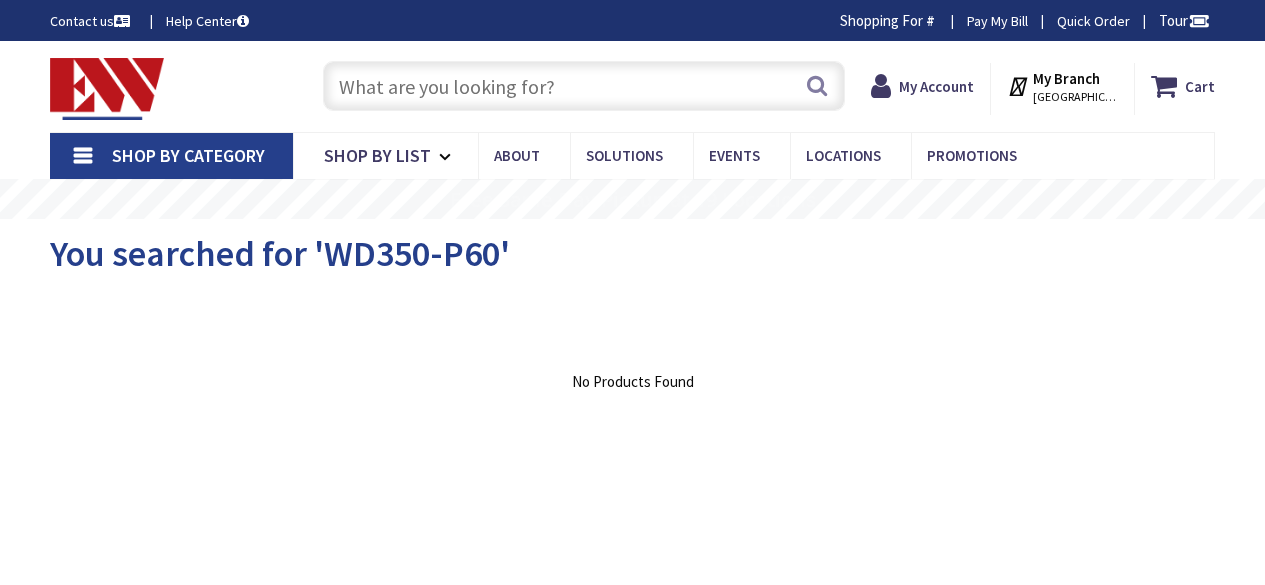 scroll, scrollTop: 0, scrollLeft: 0, axis: both 